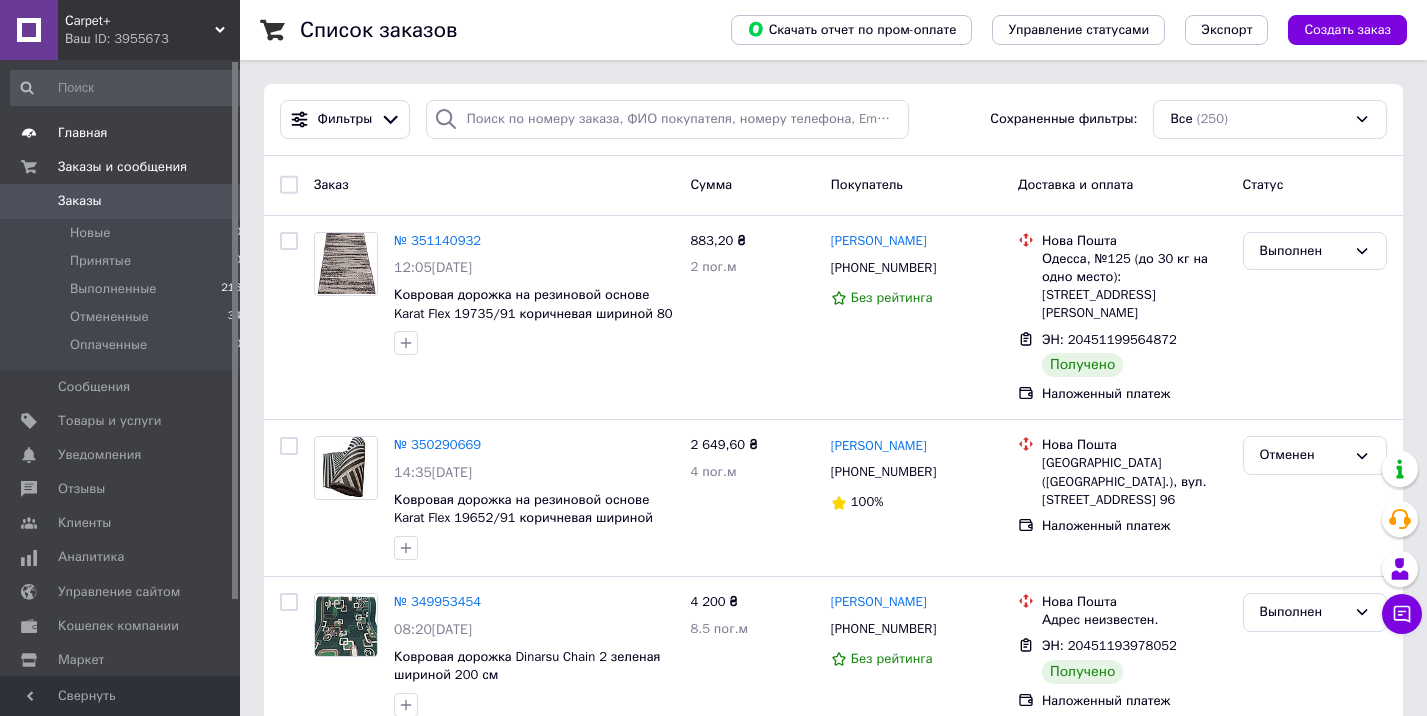 scroll, scrollTop: 0, scrollLeft: 0, axis: both 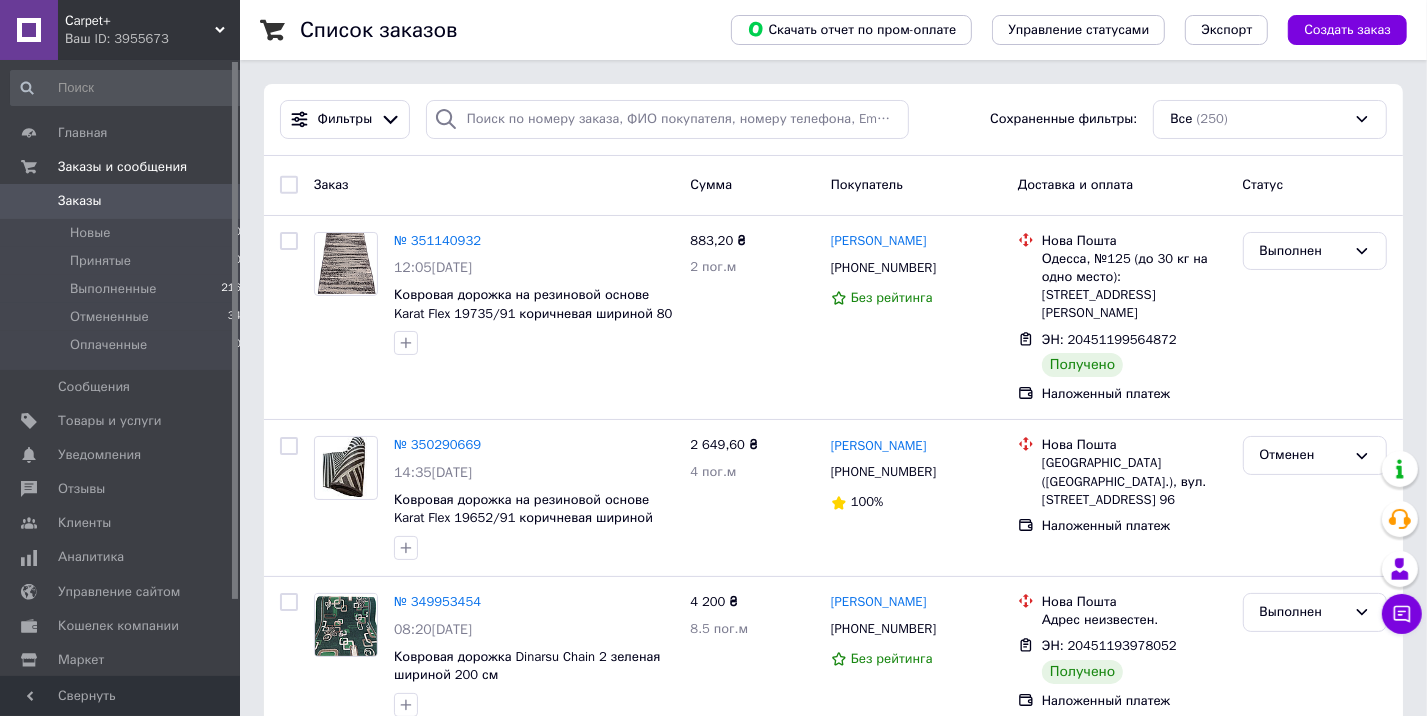 click on "Ваш ID: 3955673" at bounding box center [152, 39] 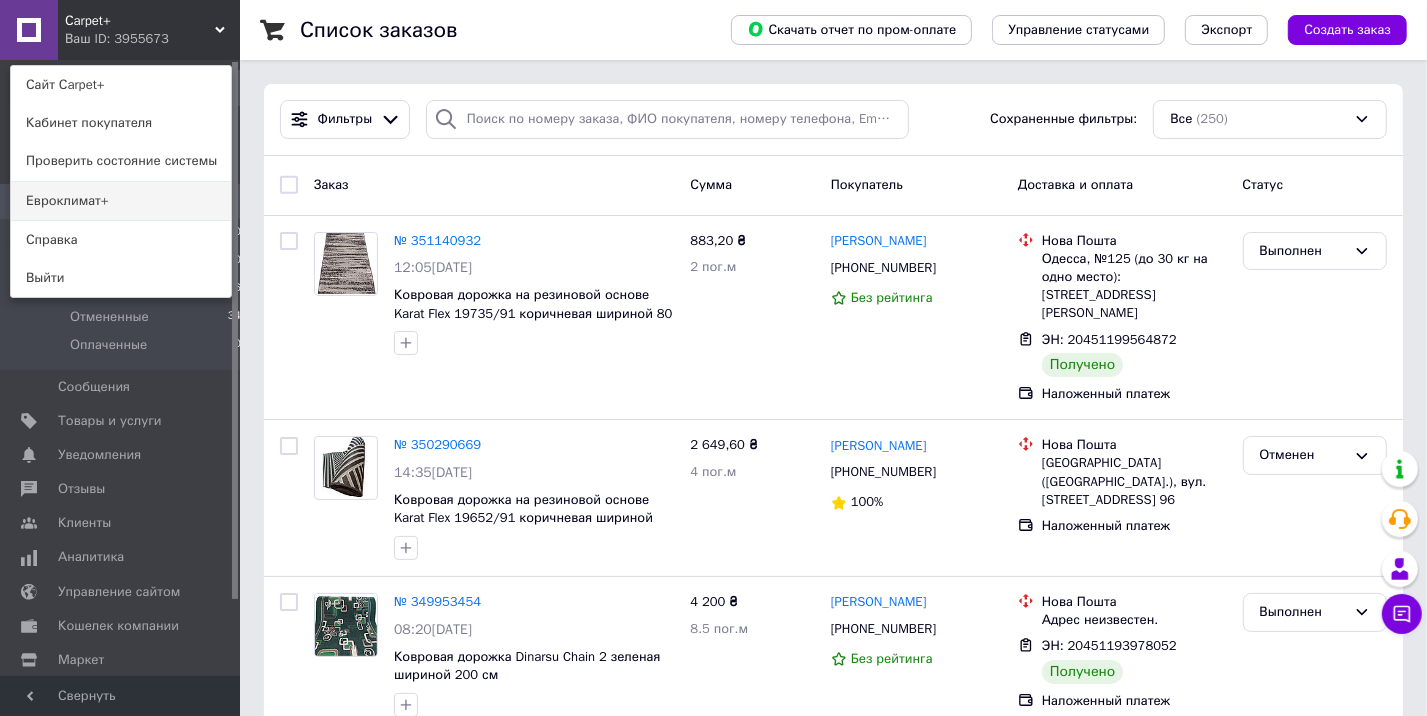 click on "Евроклимат+" at bounding box center (121, 201) 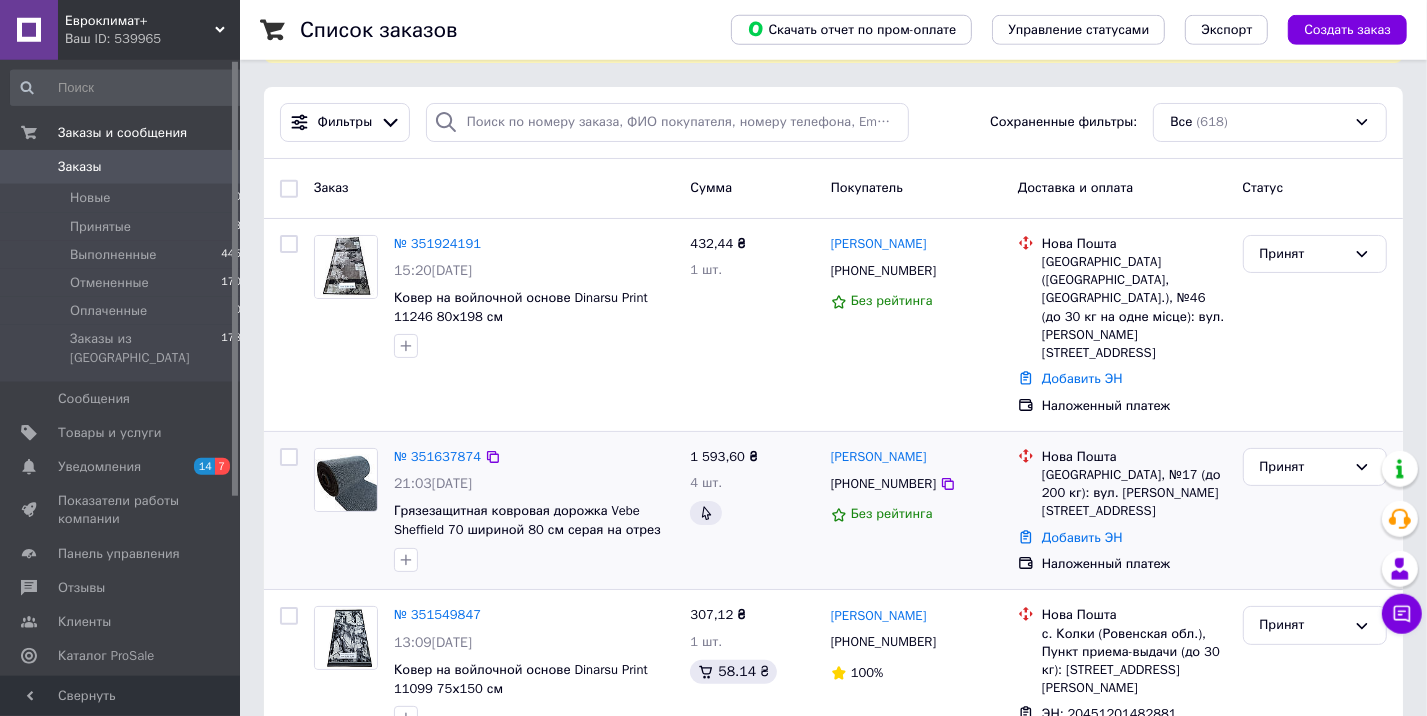 scroll, scrollTop: 108, scrollLeft: 0, axis: vertical 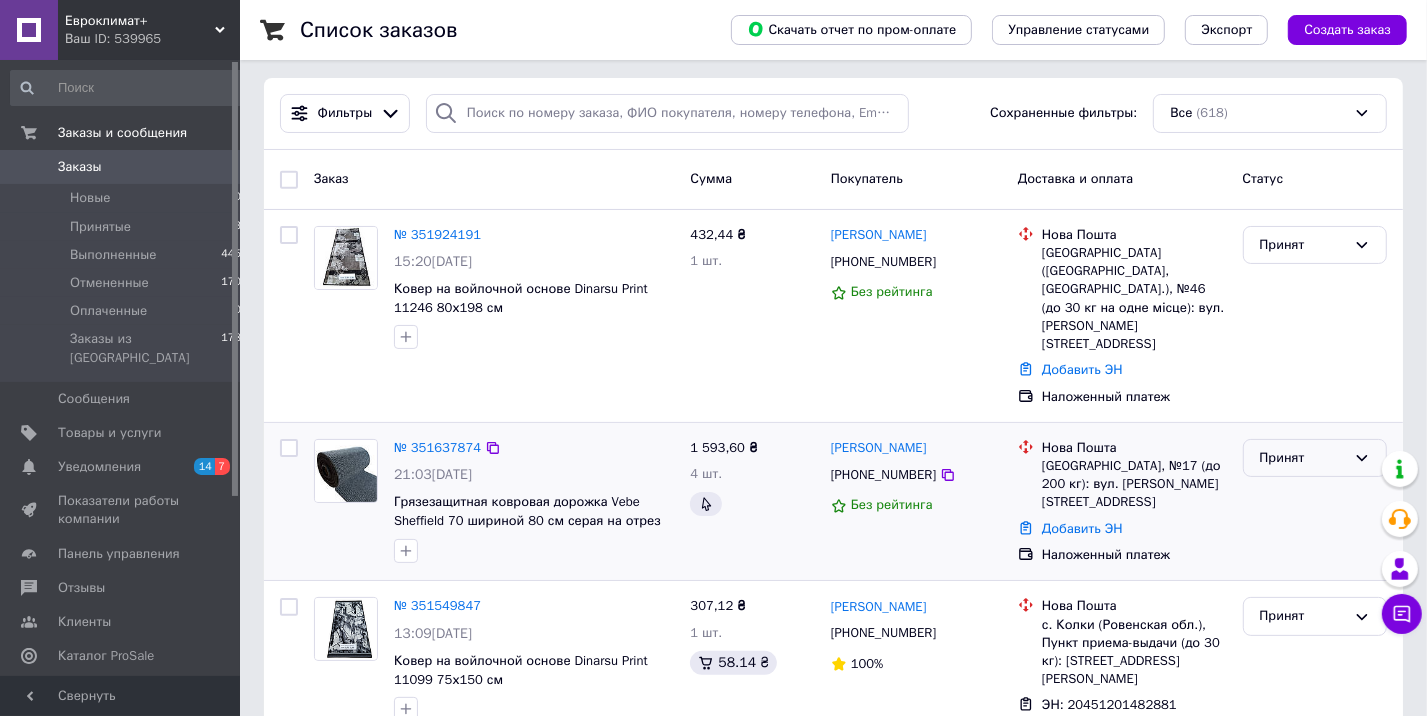 click 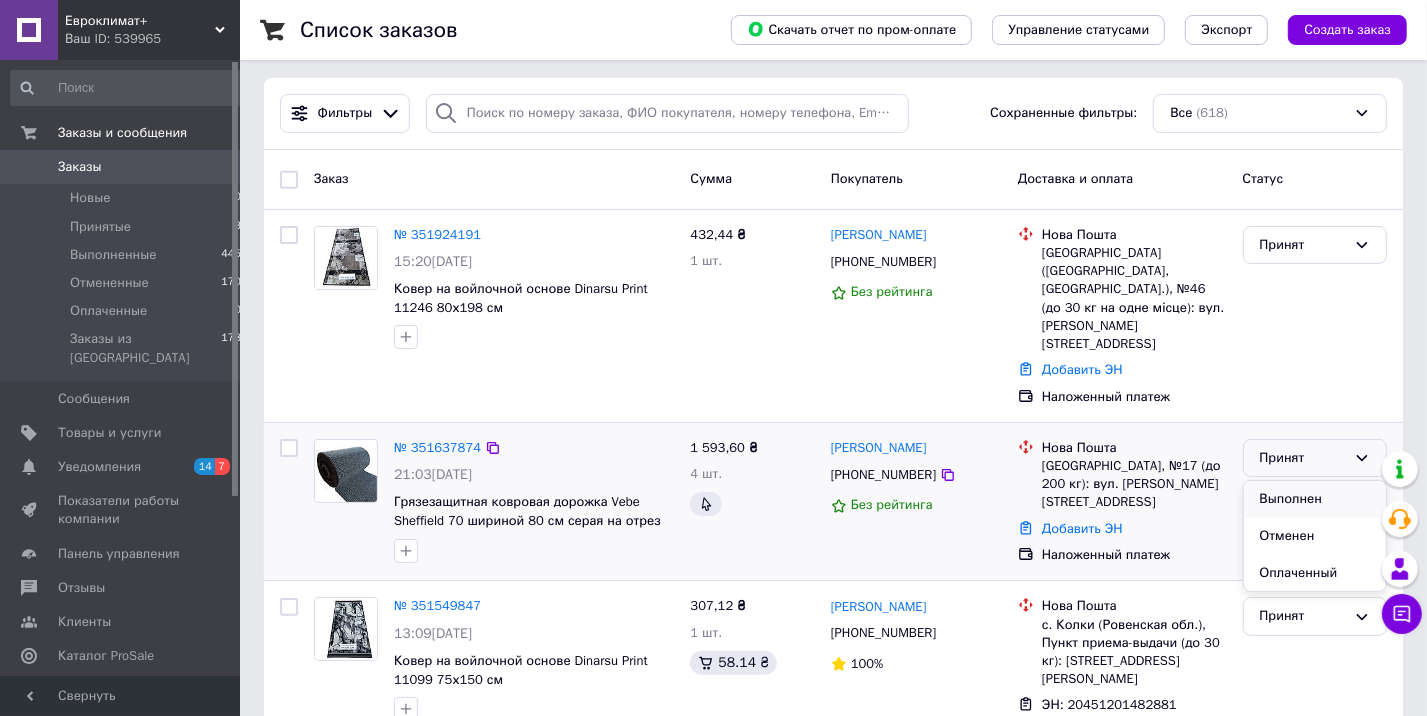 click on "Выполнен" at bounding box center [1315, 499] 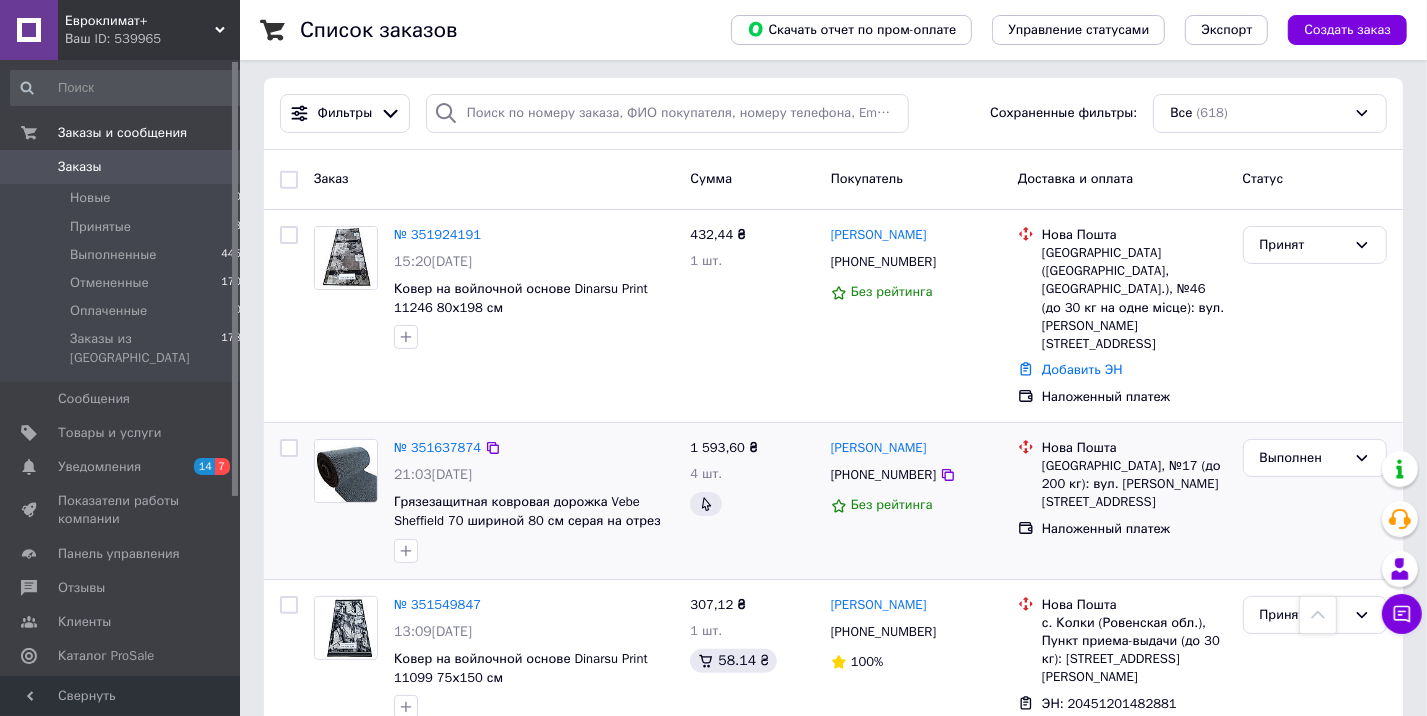 scroll, scrollTop: 0, scrollLeft: 0, axis: both 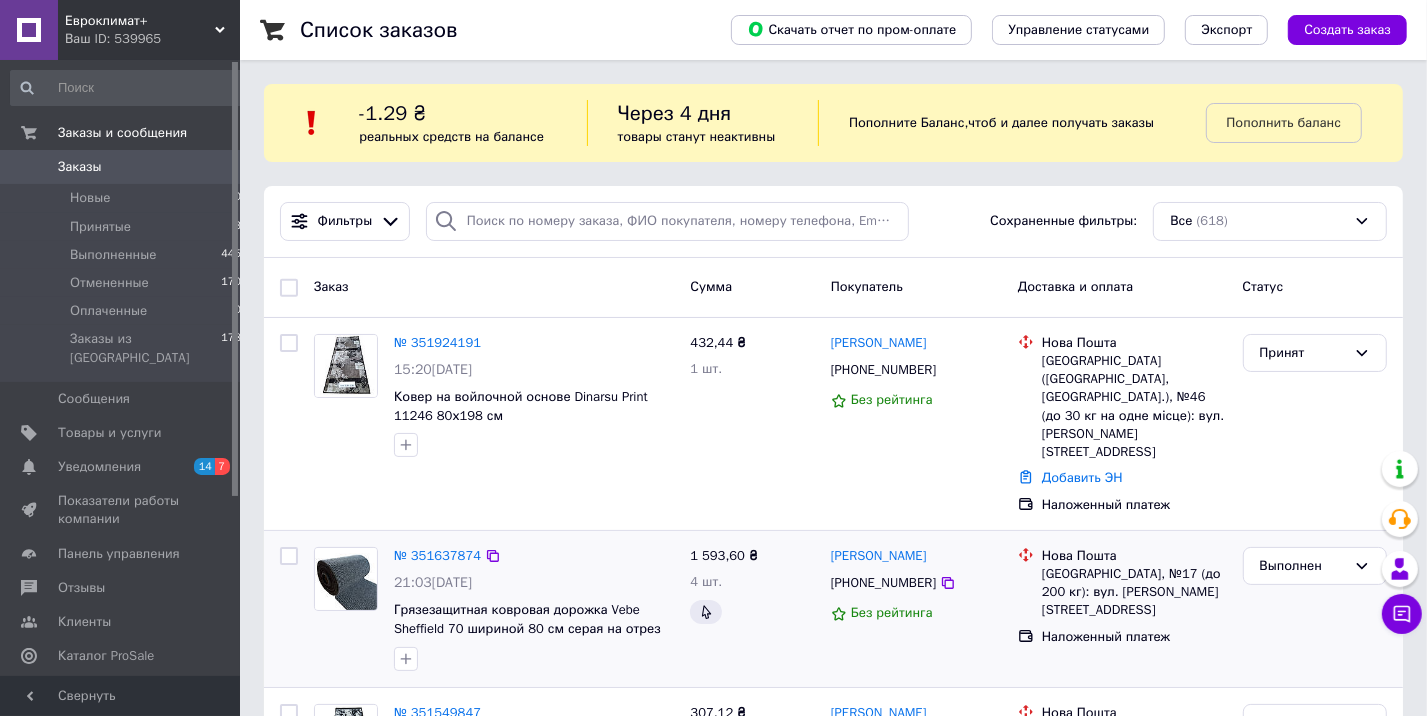 click on "Евроклимат+ Ваш ID: 539965" at bounding box center (149, 30) 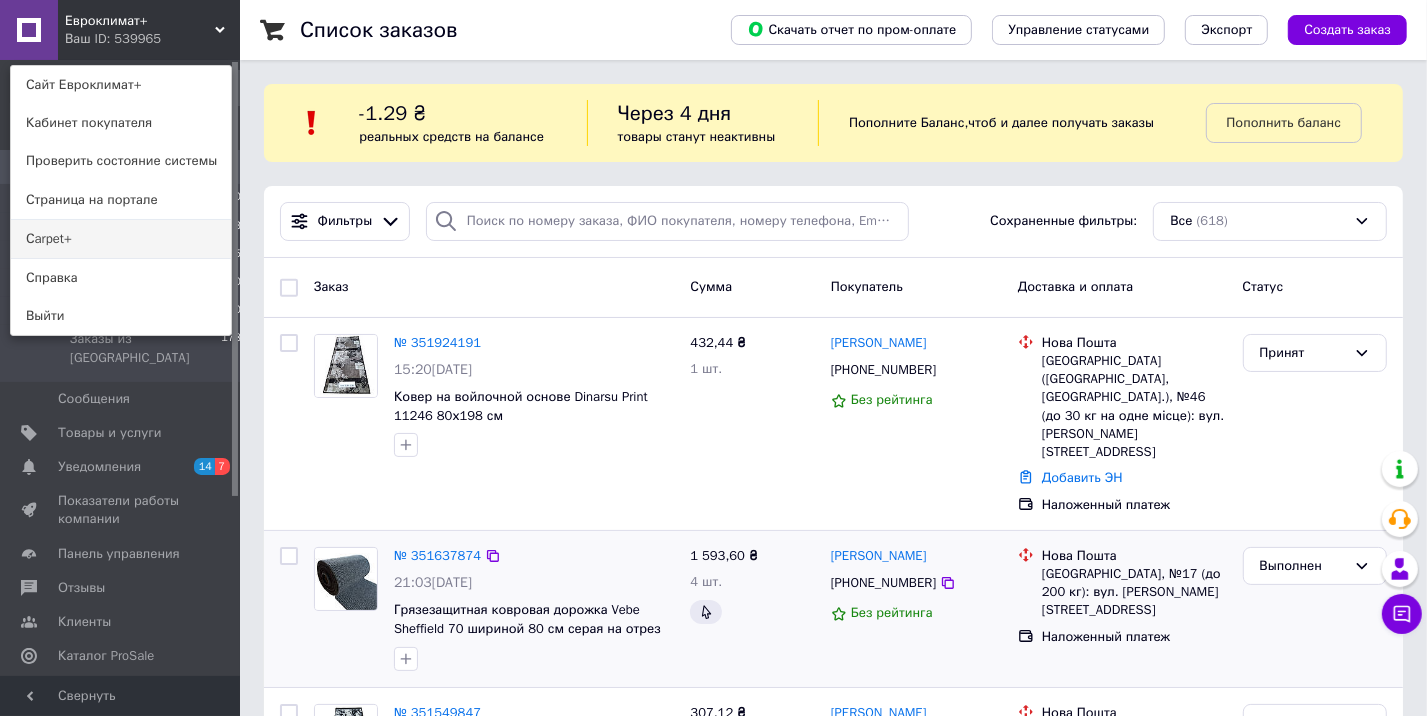 click on "Сarpet+" at bounding box center (121, 239) 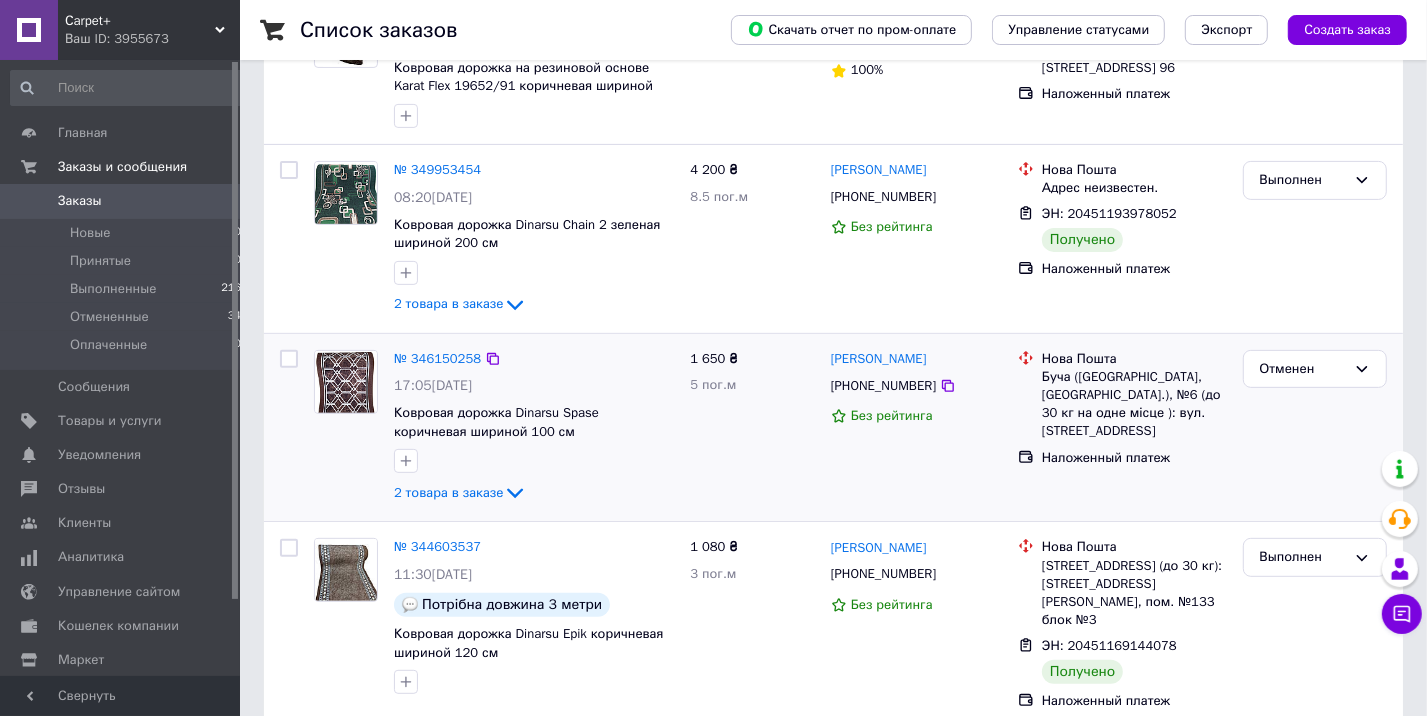 scroll, scrollTop: 0, scrollLeft: 0, axis: both 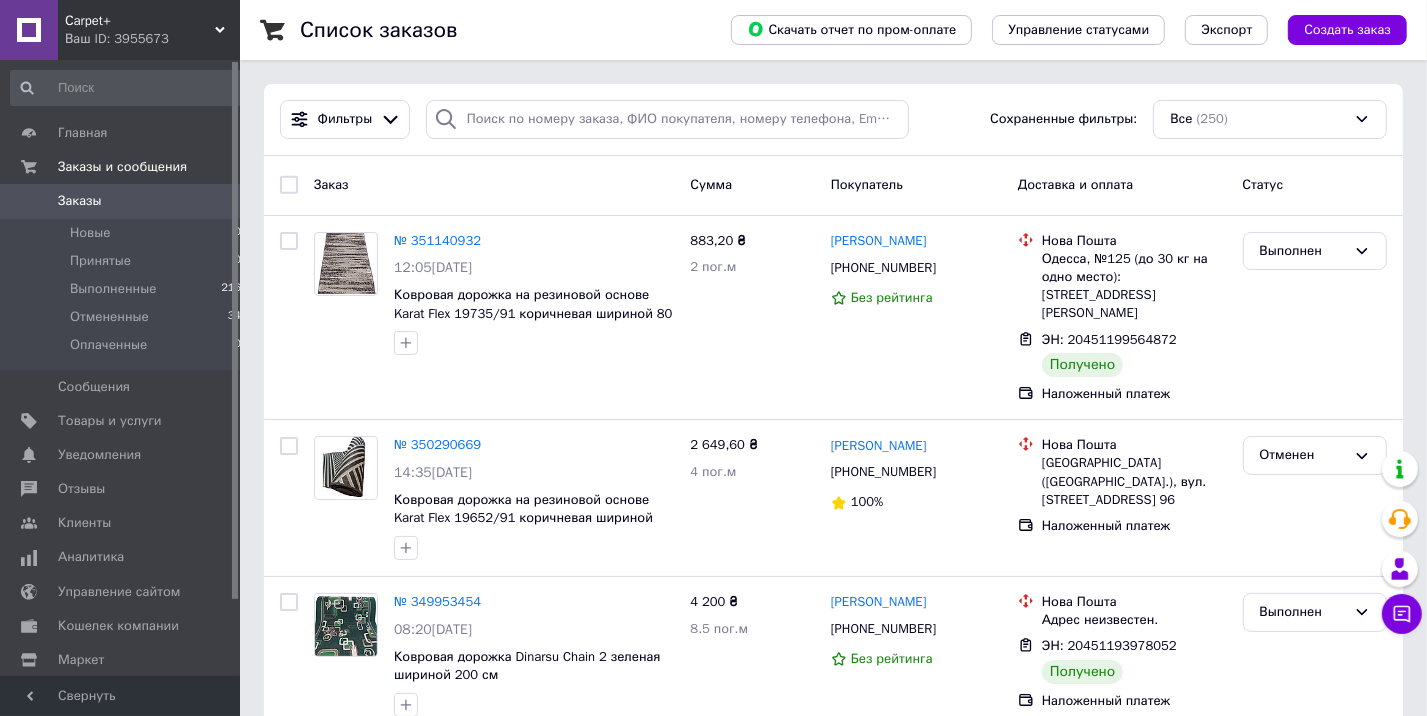 click on "Сarpet+ Ваш ID: 3955673" at bounding box center (149, 30) 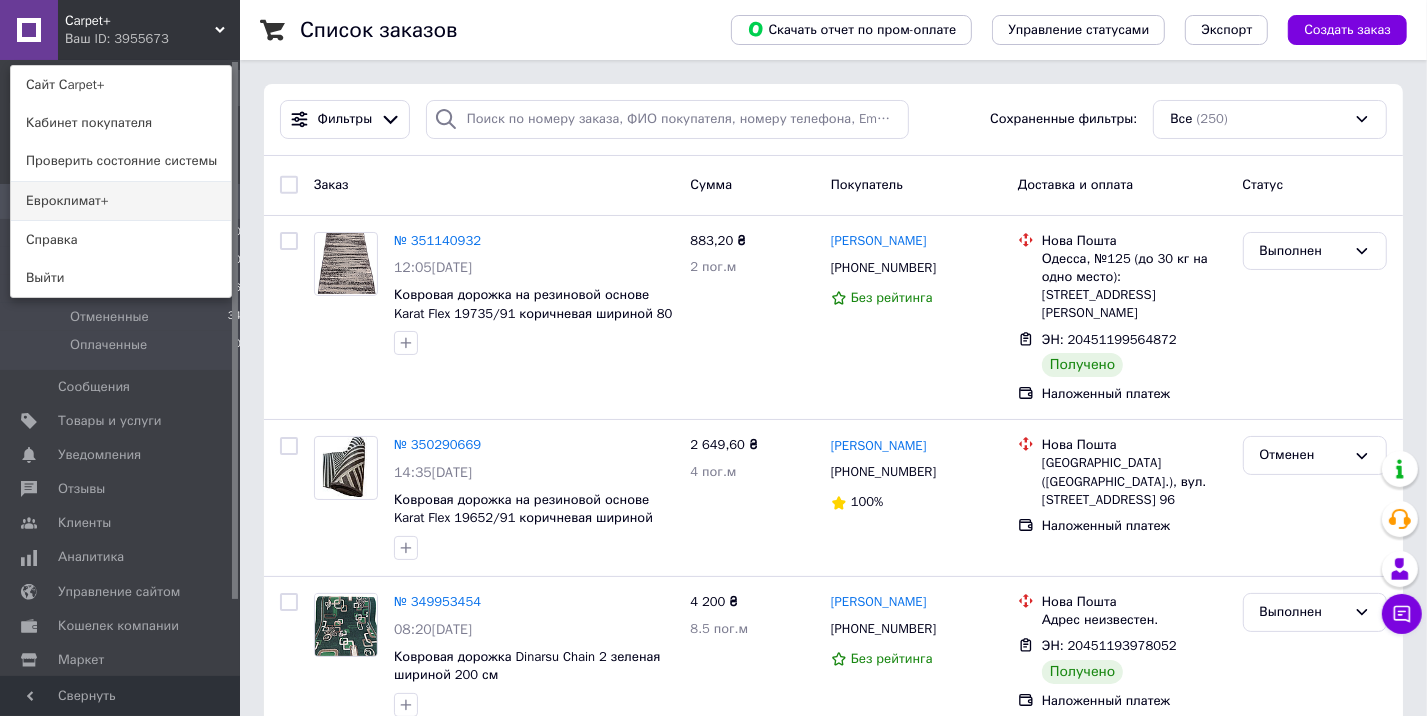 click on "Евроклимат+" at bounding box center (121, 201) 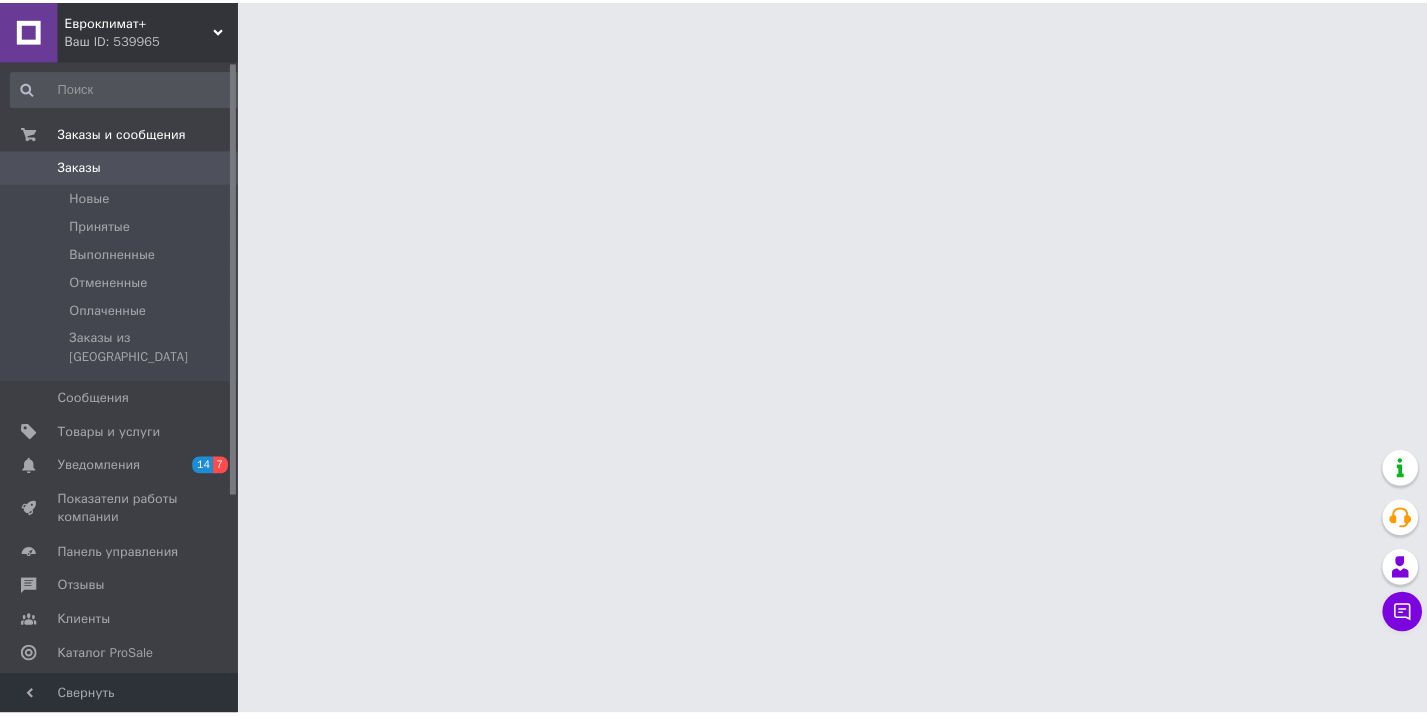 scroll, scrollTop: 0, scrollLeft: 0, axis: both 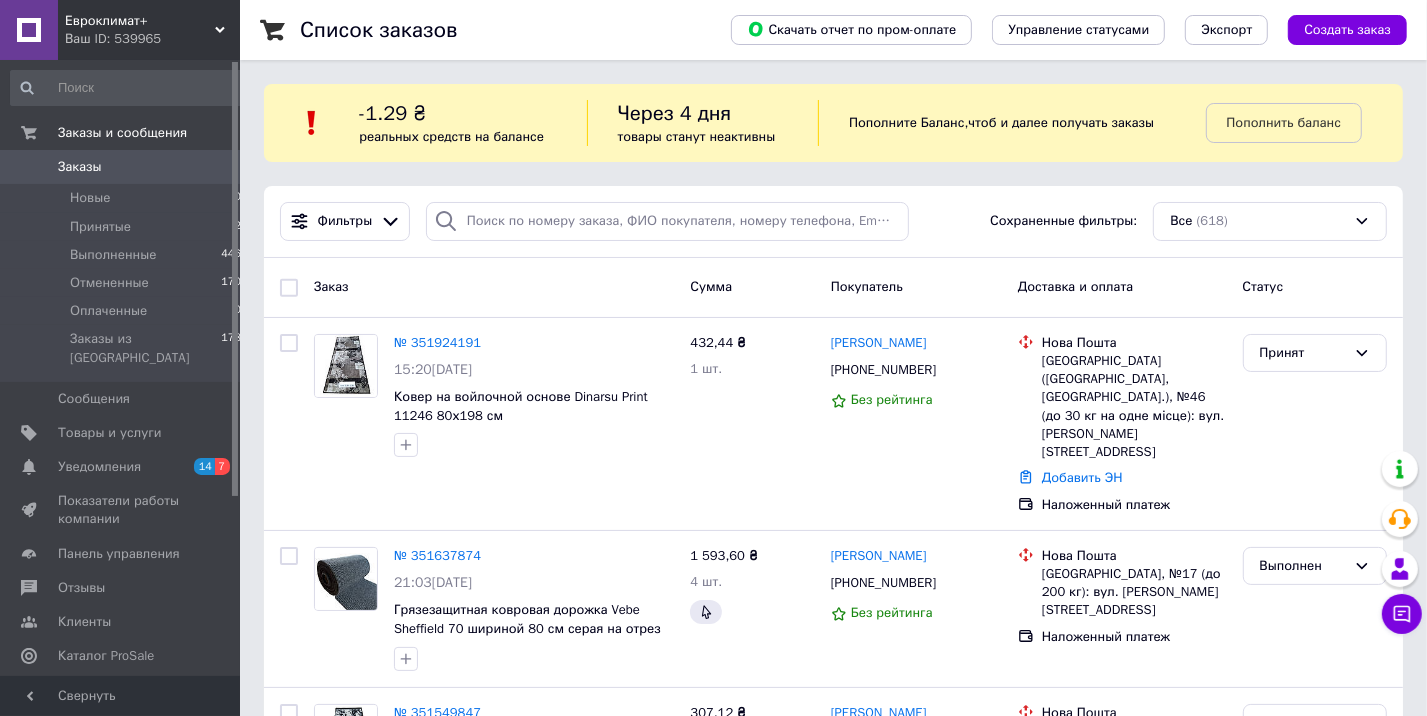 click 